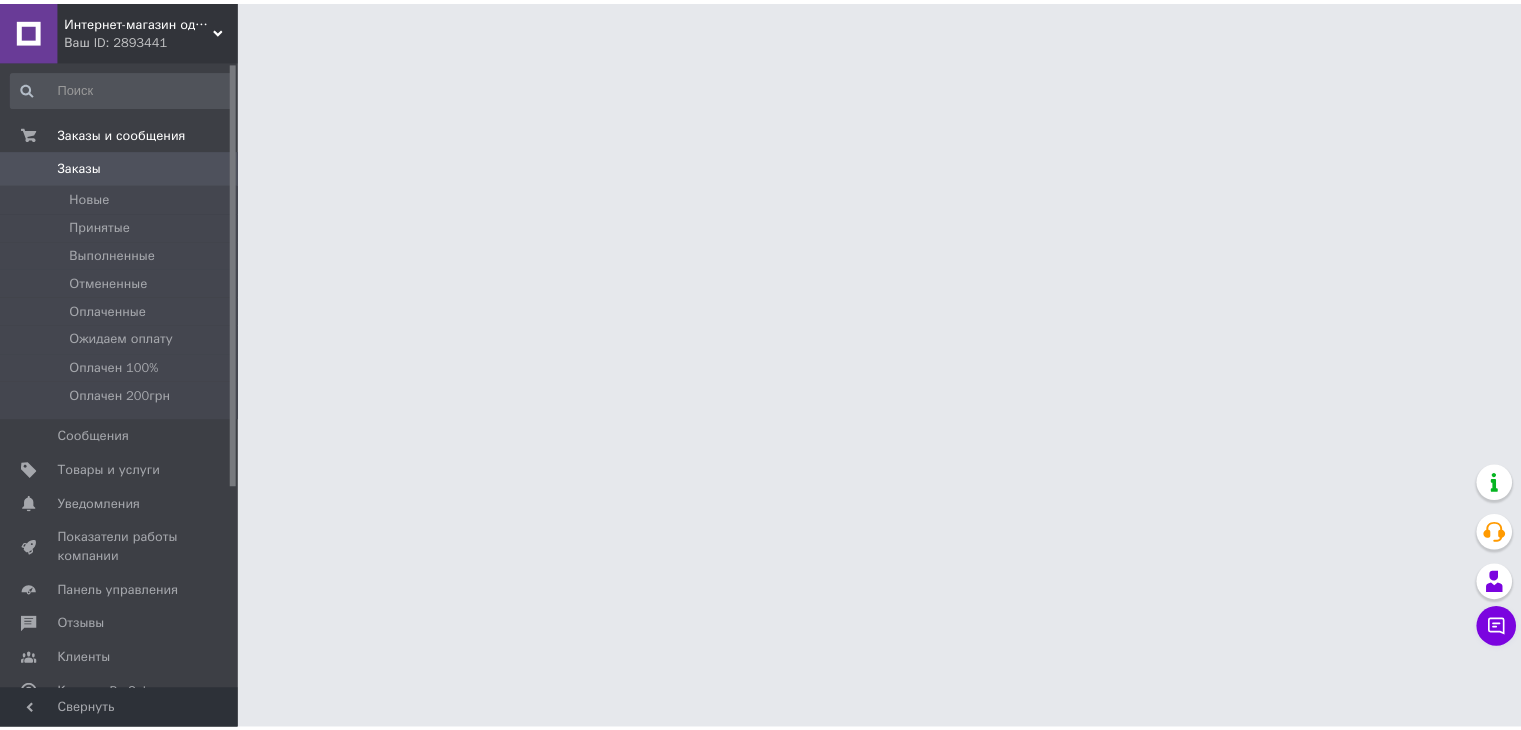 scroll, scrollTop: 0, scrollLeft: 0, axis: both 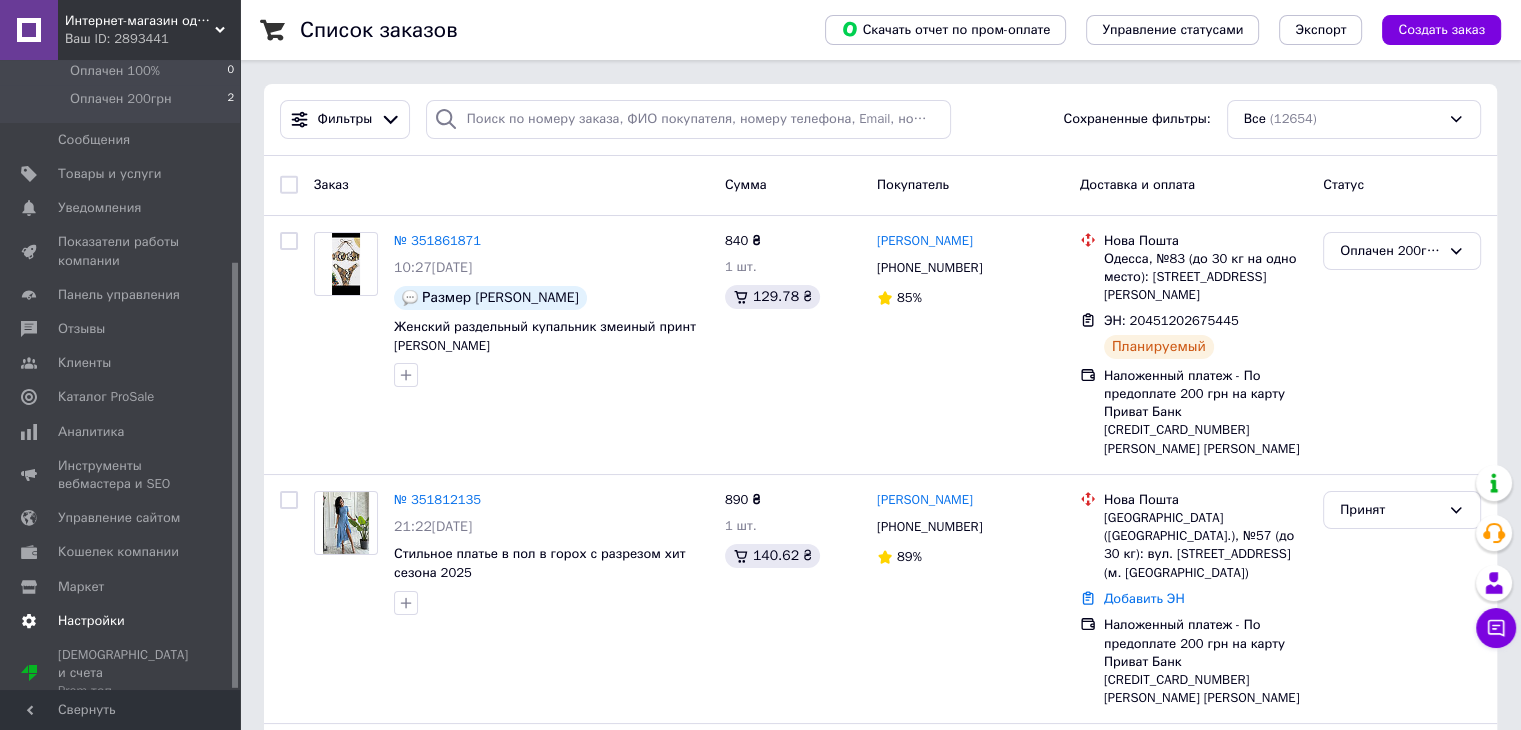 click on "Настройки" at bounding box center (121, 621) 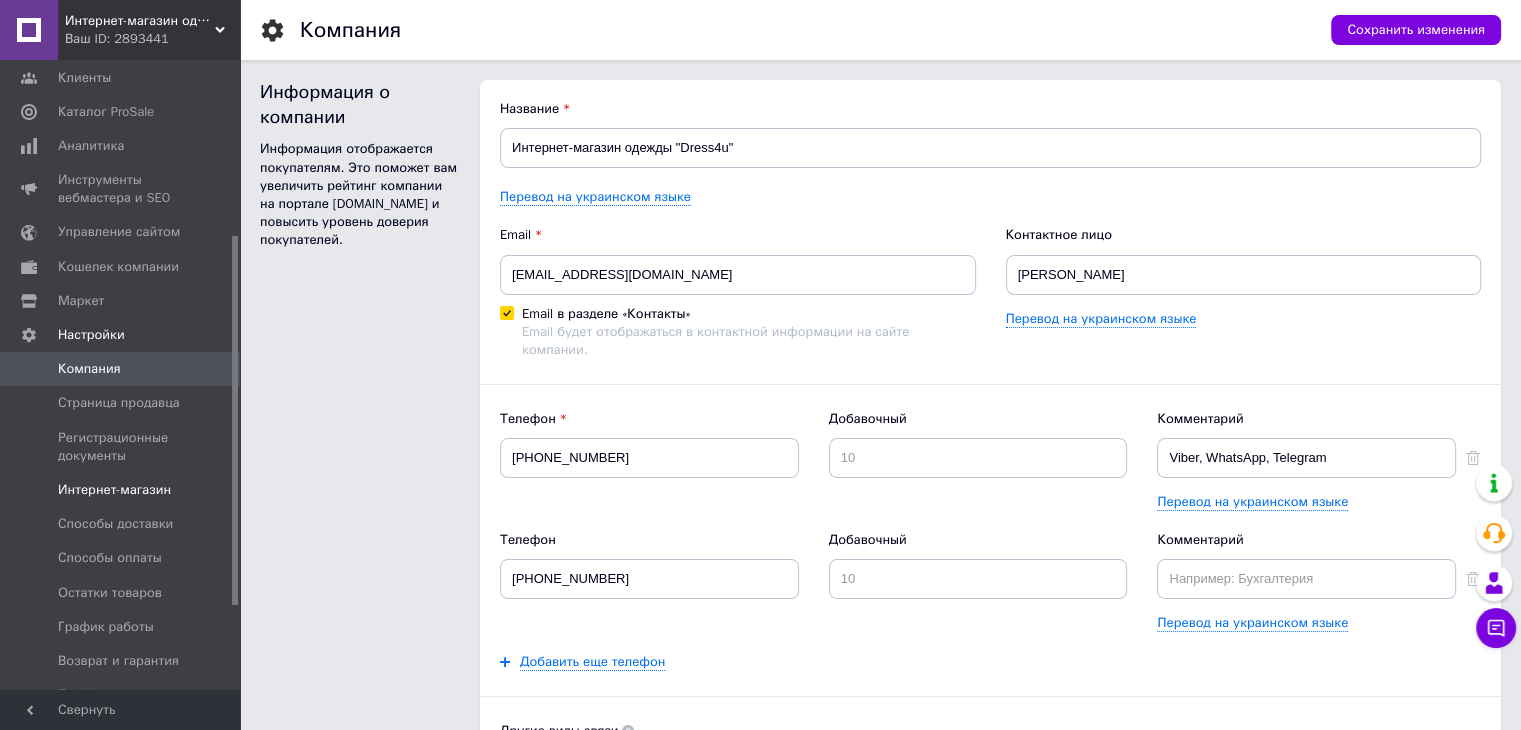 scroll, scrollTop: 0, scrollLeft: 0, axis: both 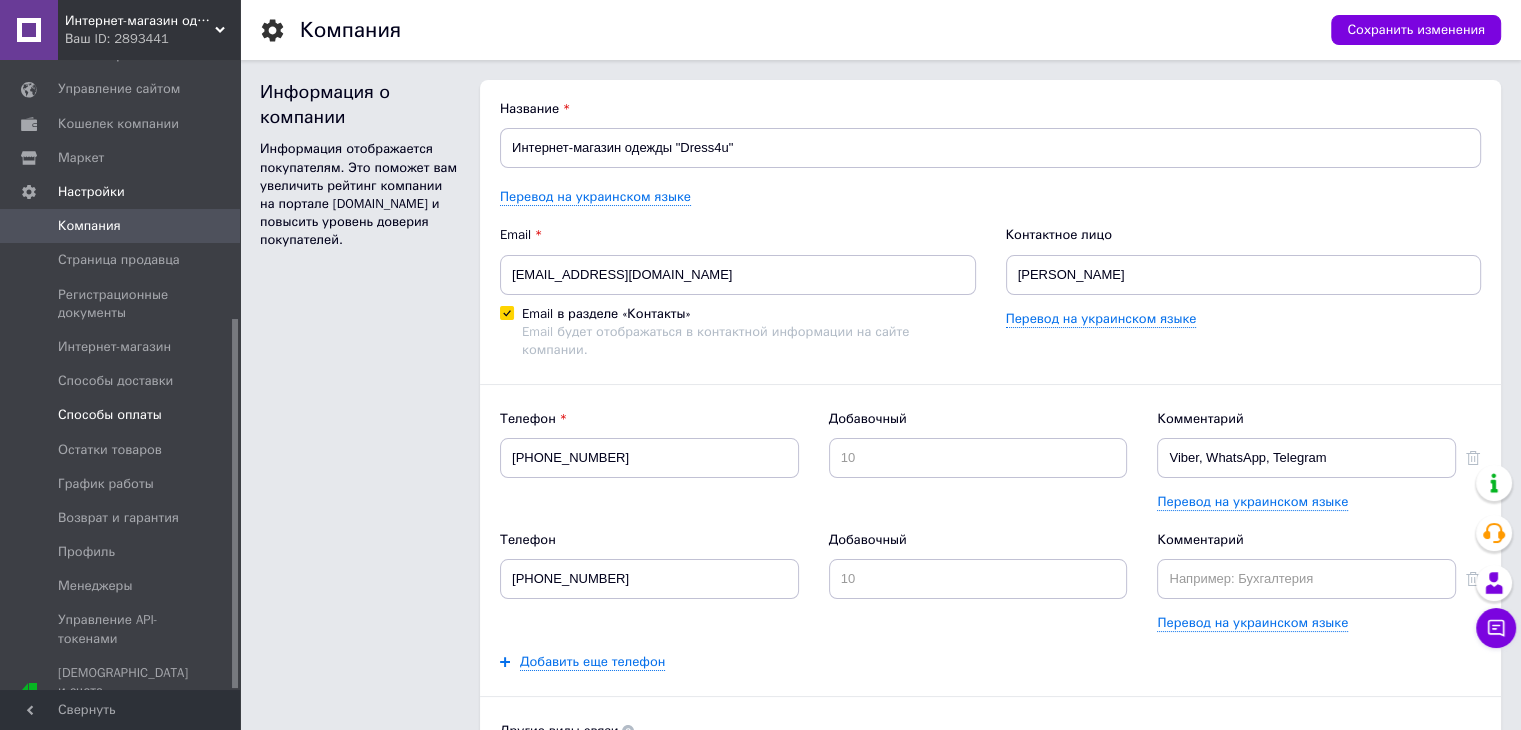 click on "Способы оплаты" at bounding box center (110, 415) 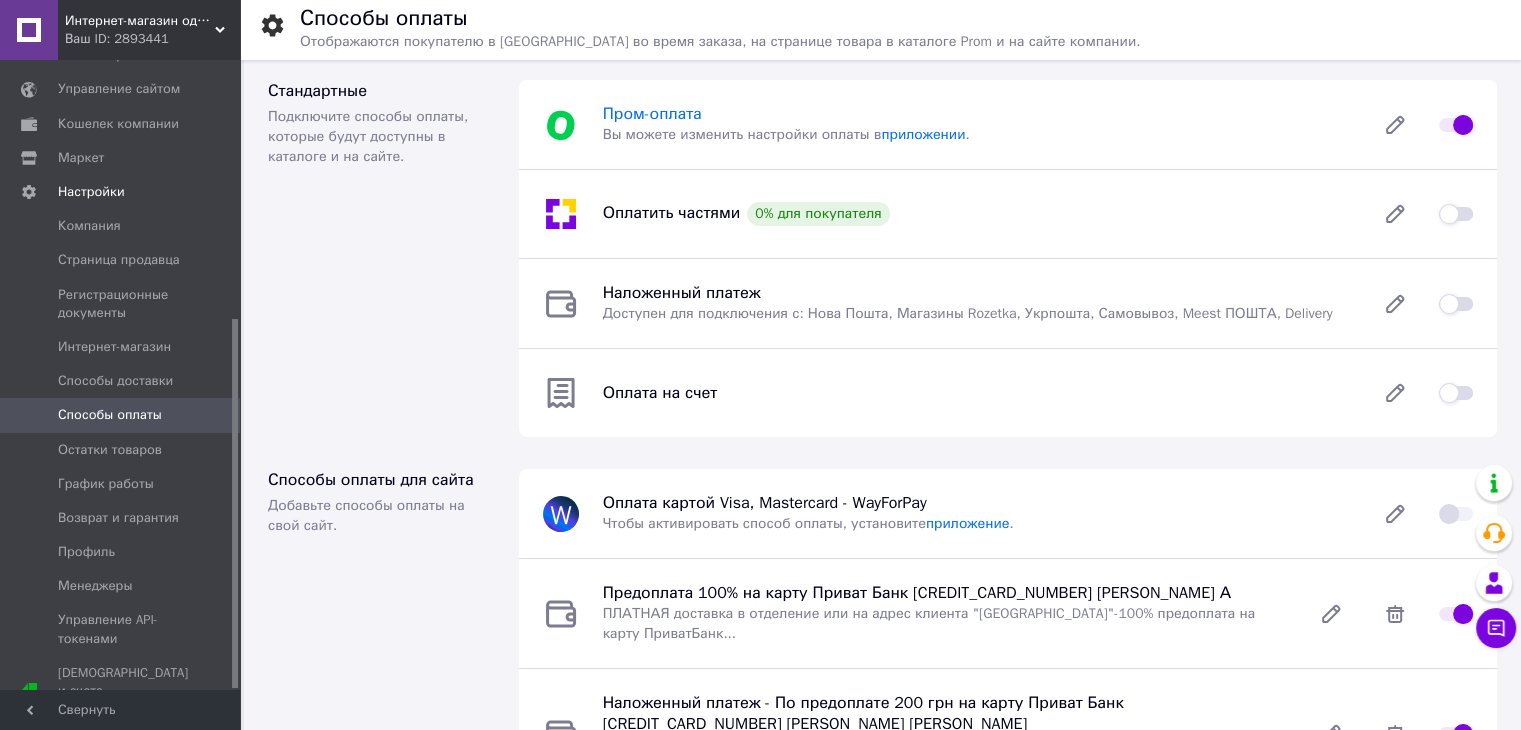 click on "Пром-оплата" at bounding box center [652, 114] 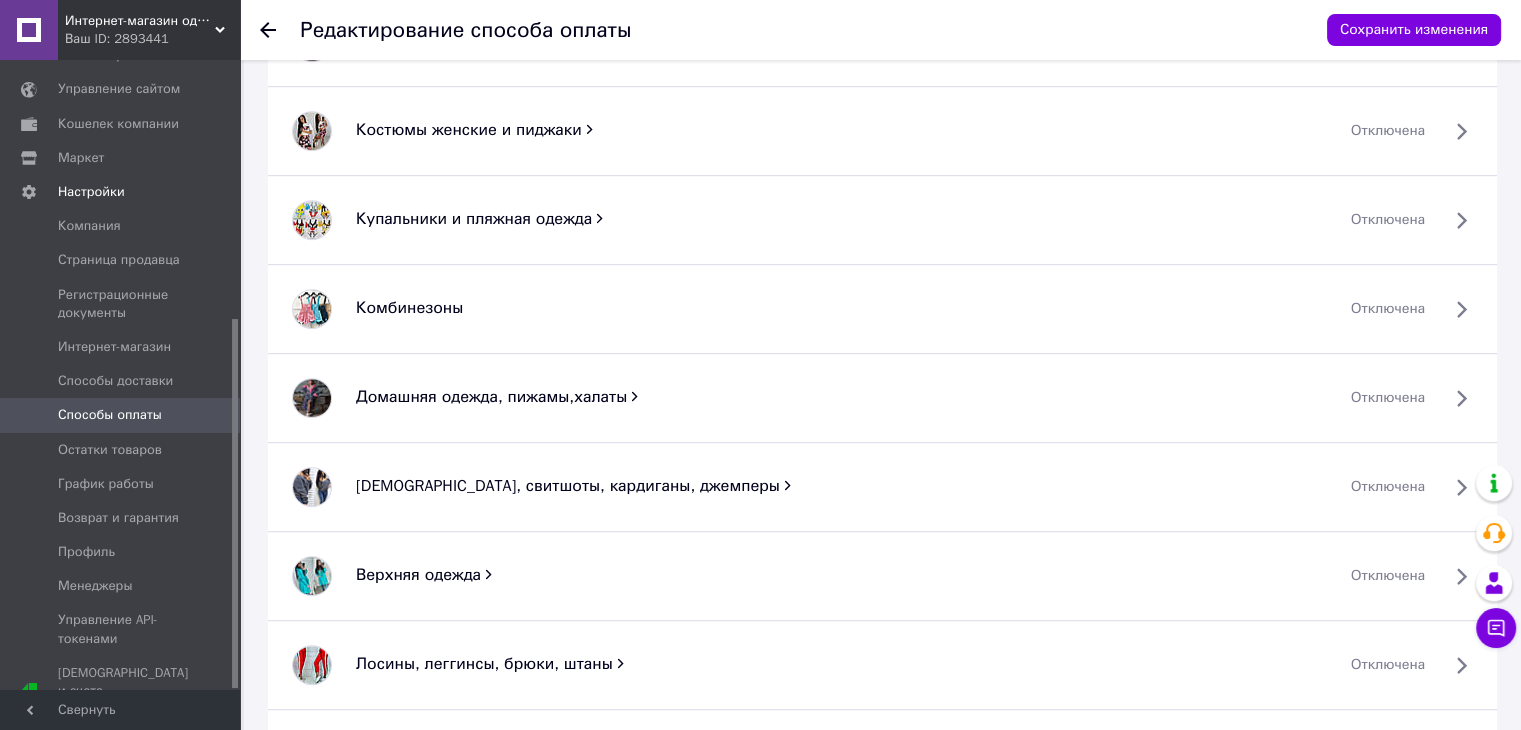 scroll, scrollTop: 1082, scrollLeft: 0, axis: vertical 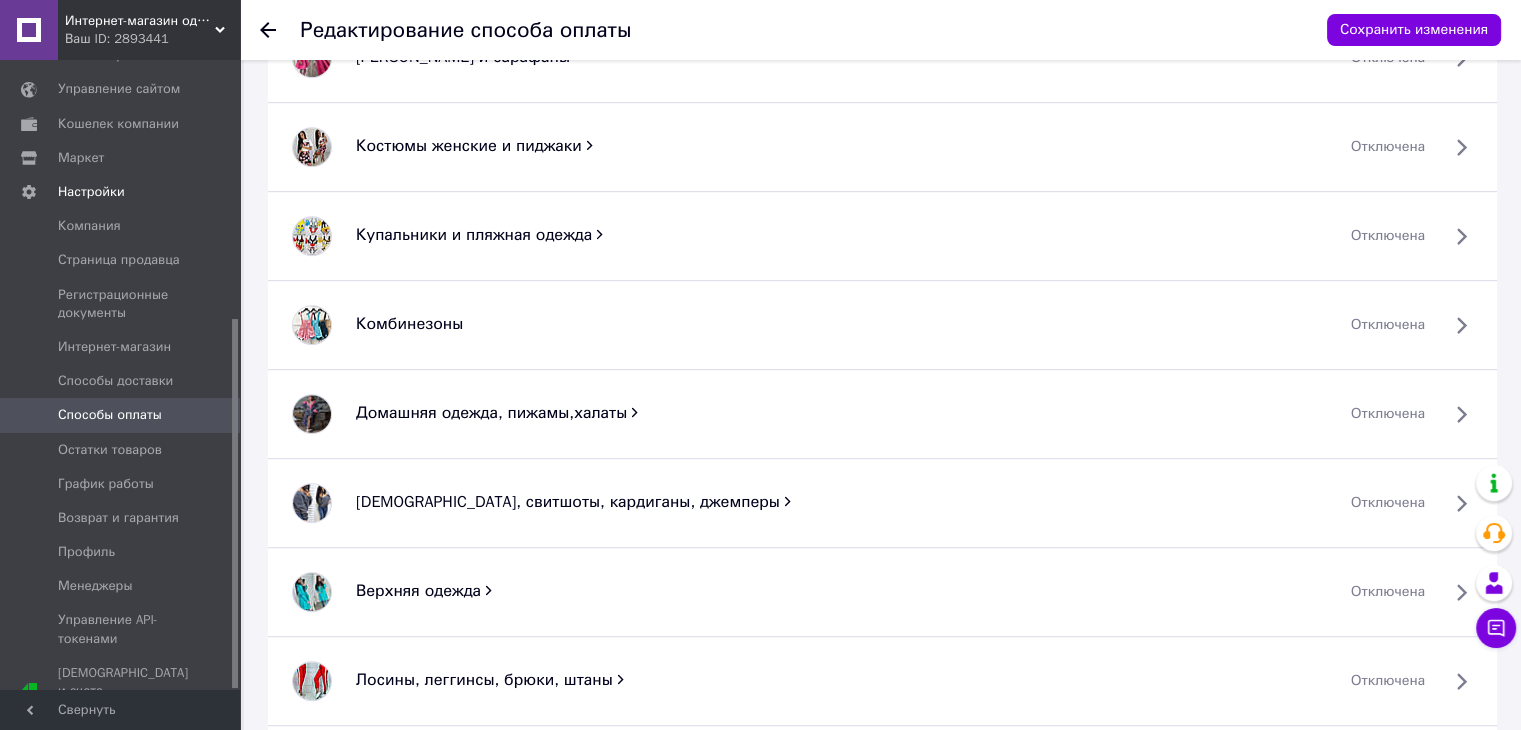 click on "Домашняя одежда, пижамы,халаты" at bounding box center (841, 413) 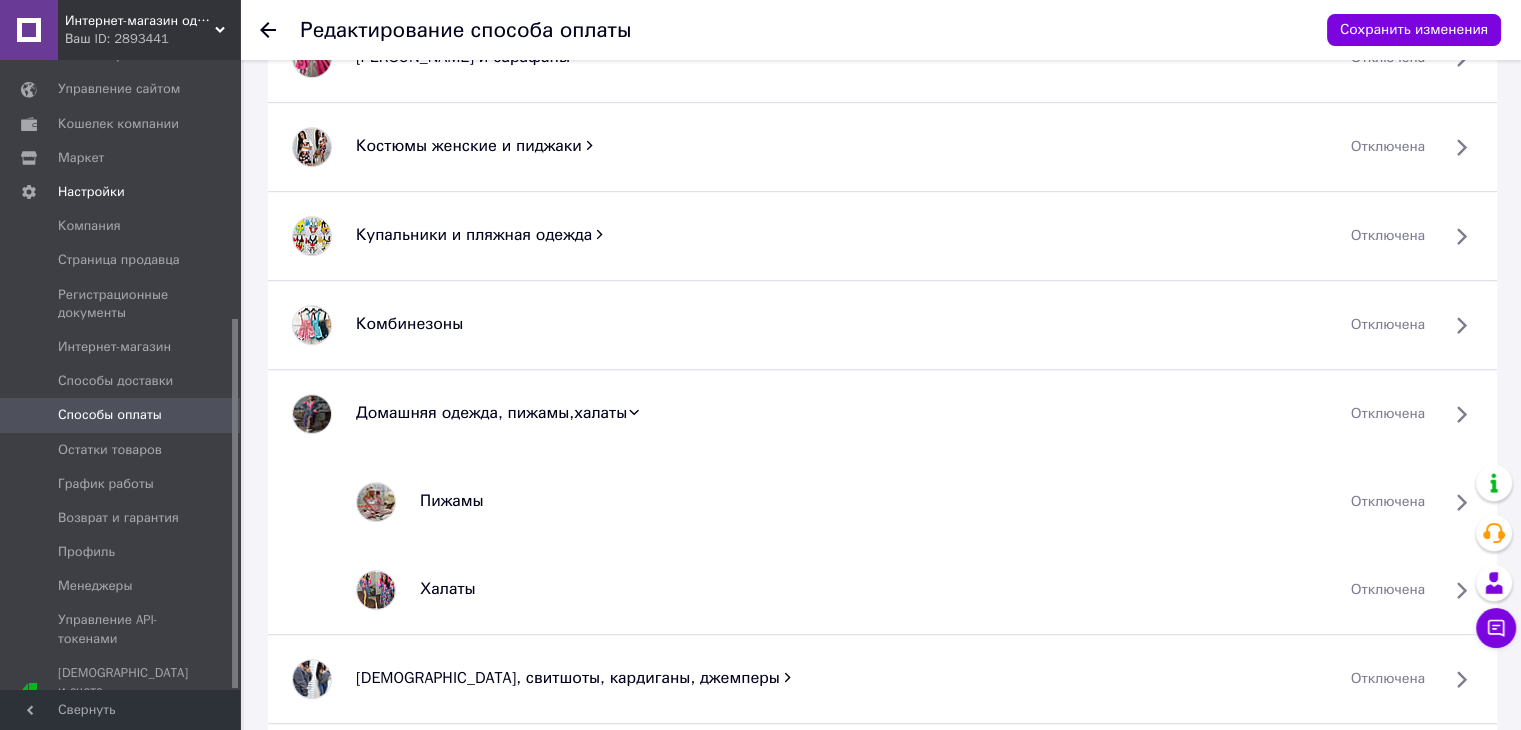 click on "отключена" at bounding box center (1388, 590) 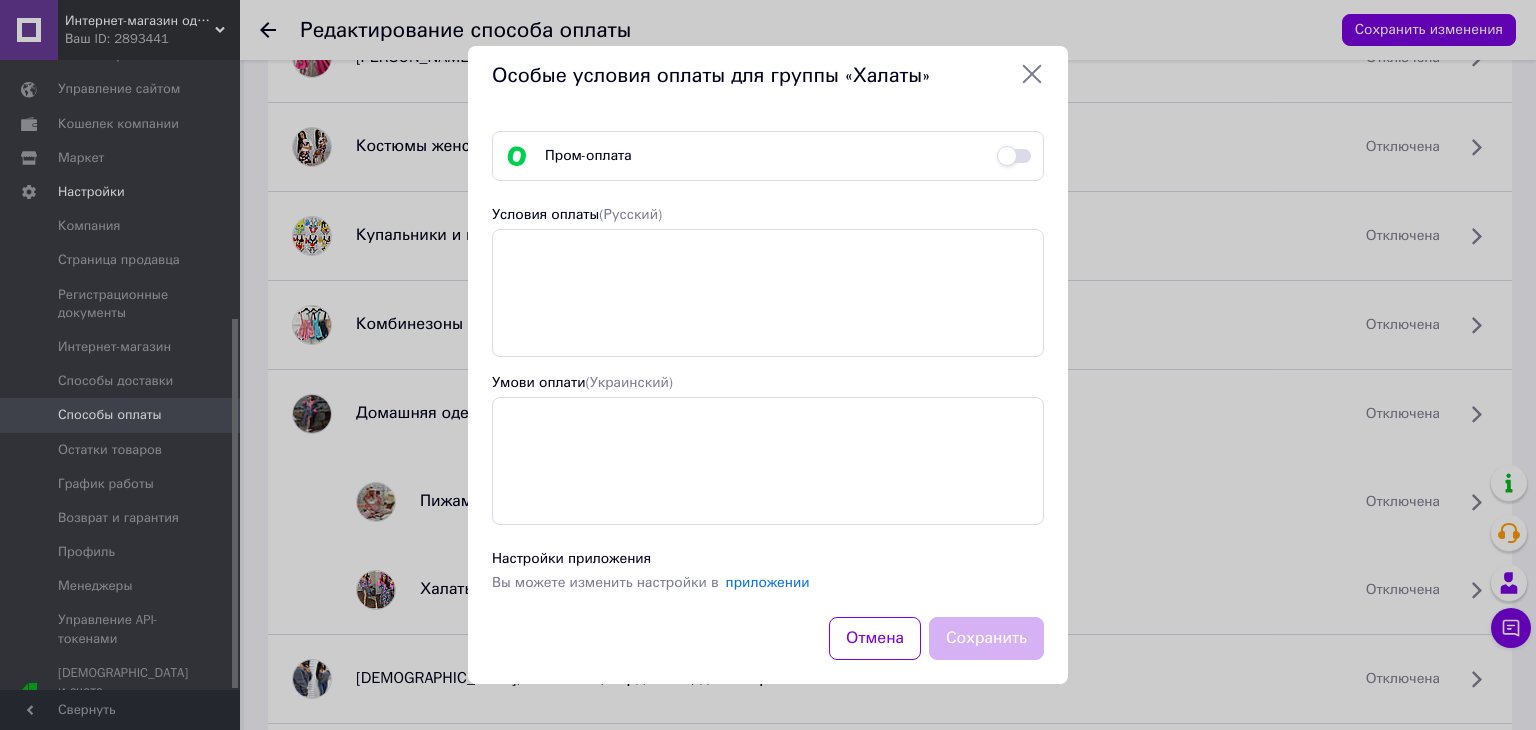 click on "Пром-оплата" at bounding box center (768, 156) 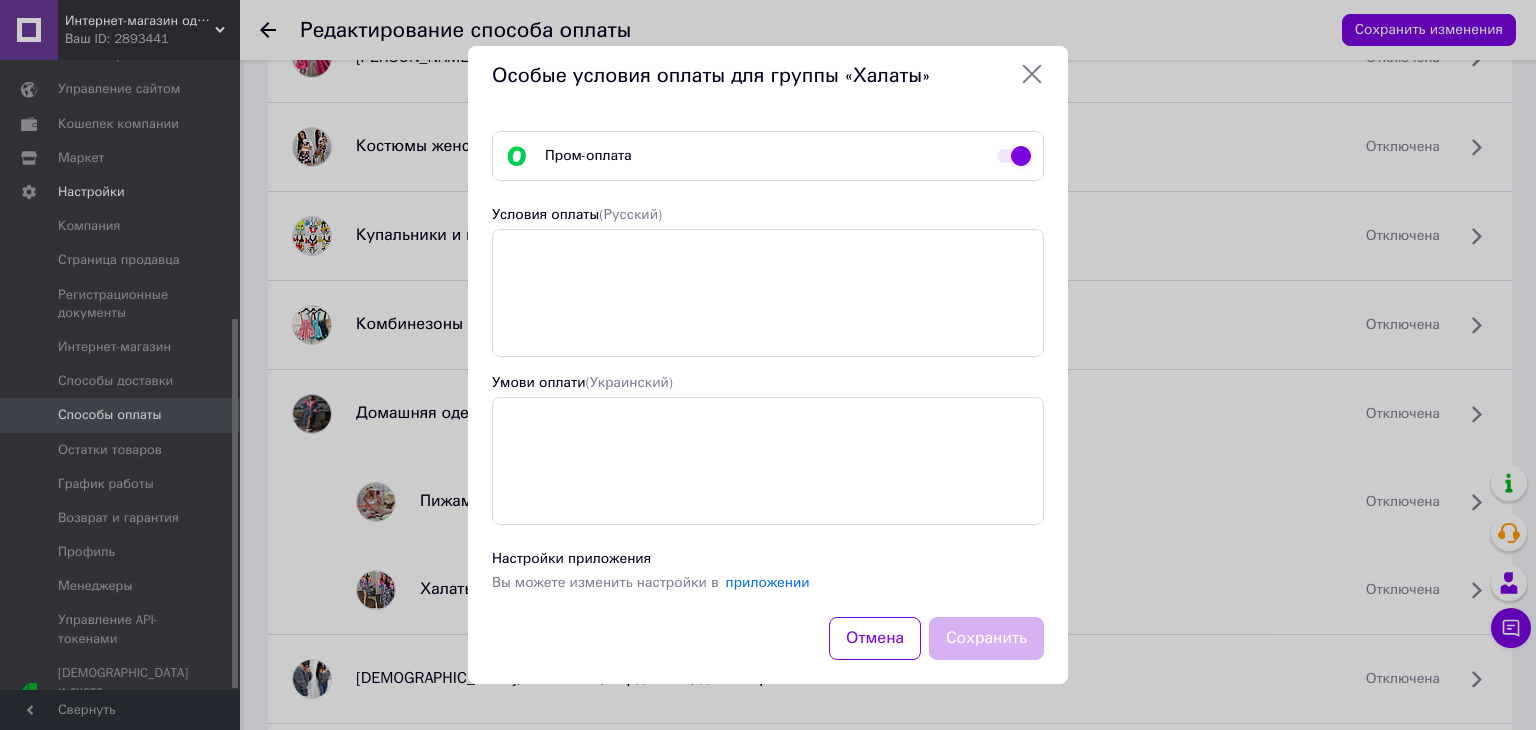 checkbox on "true" 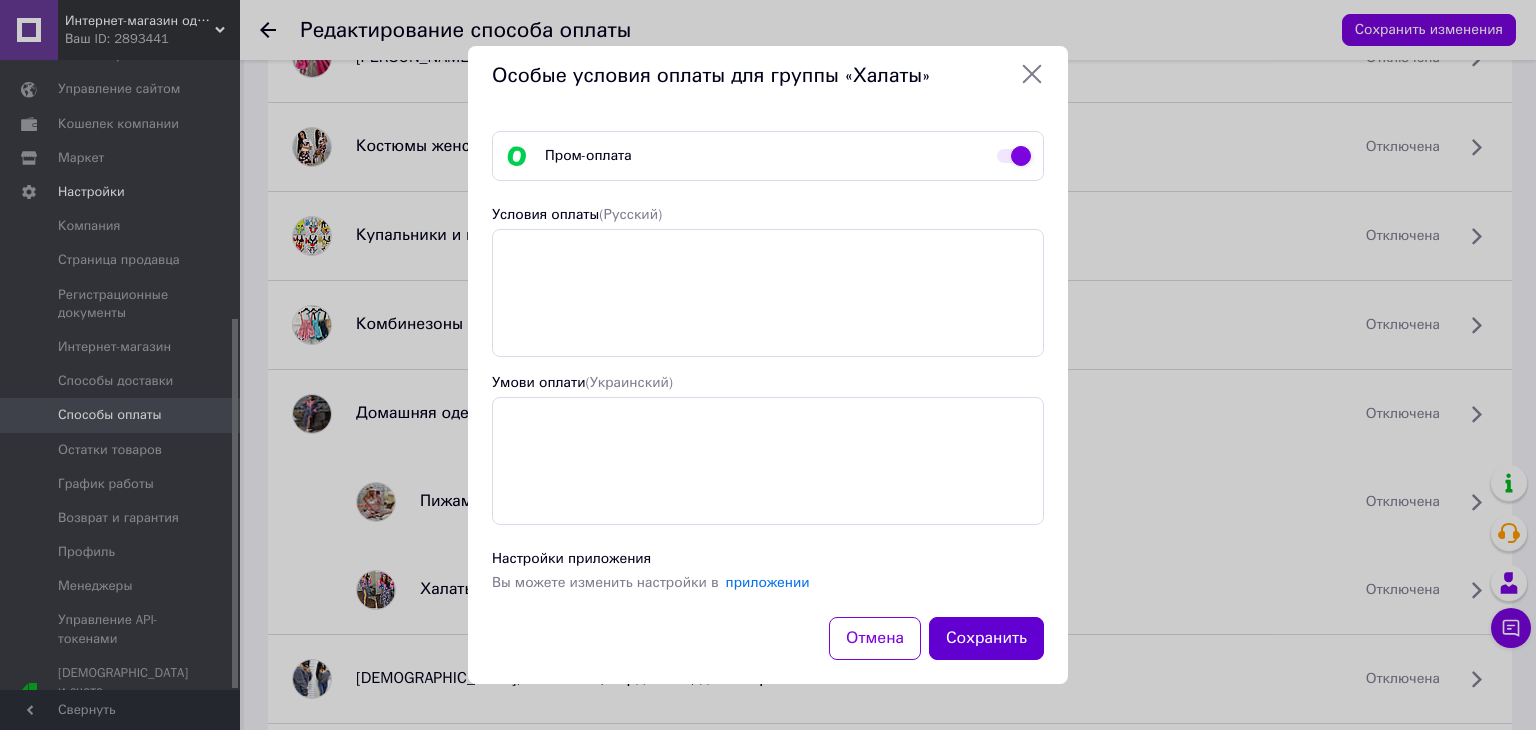 click on "Сохранить" at bounding box center (986, 638) 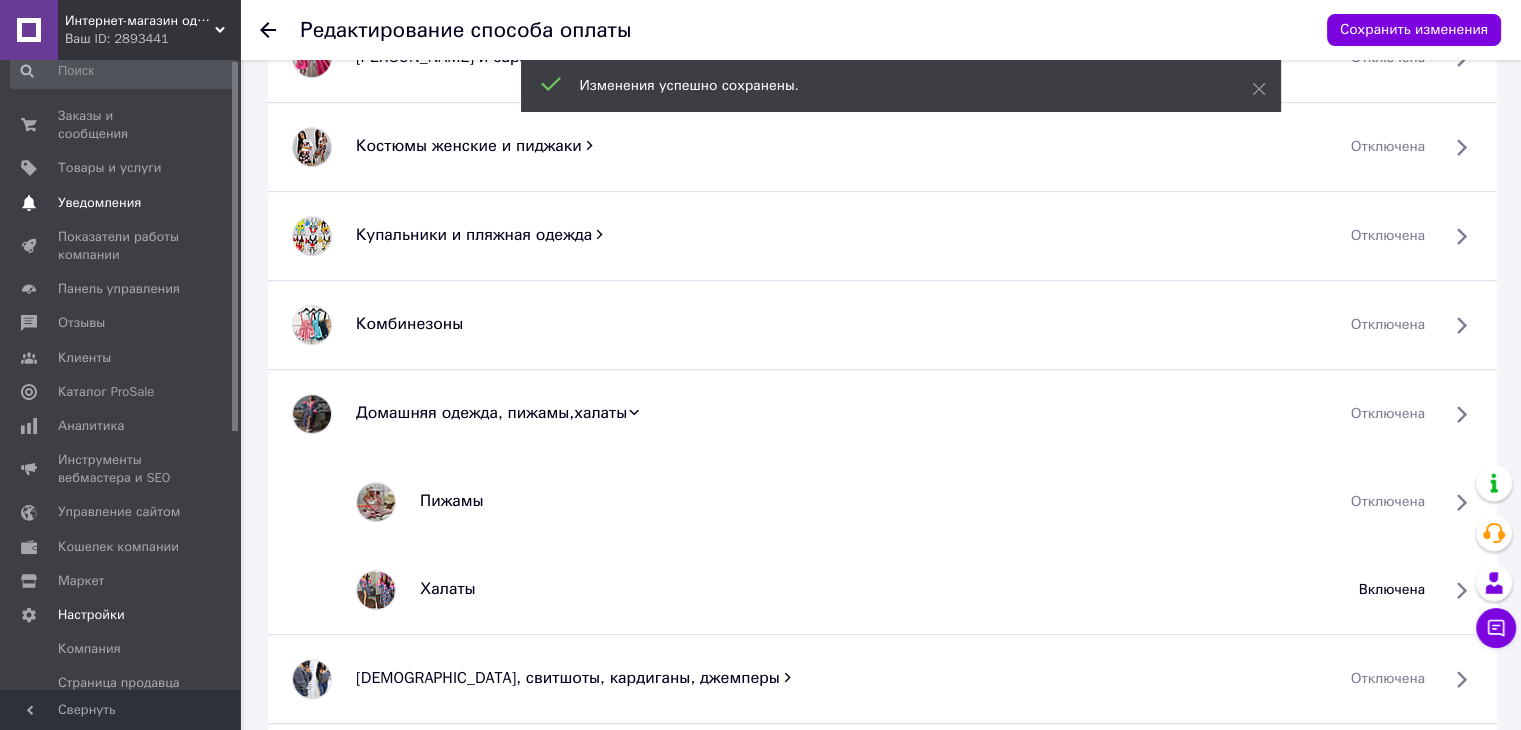 scroll, scrollTop: 0, scrollLeft: 0, axis: both 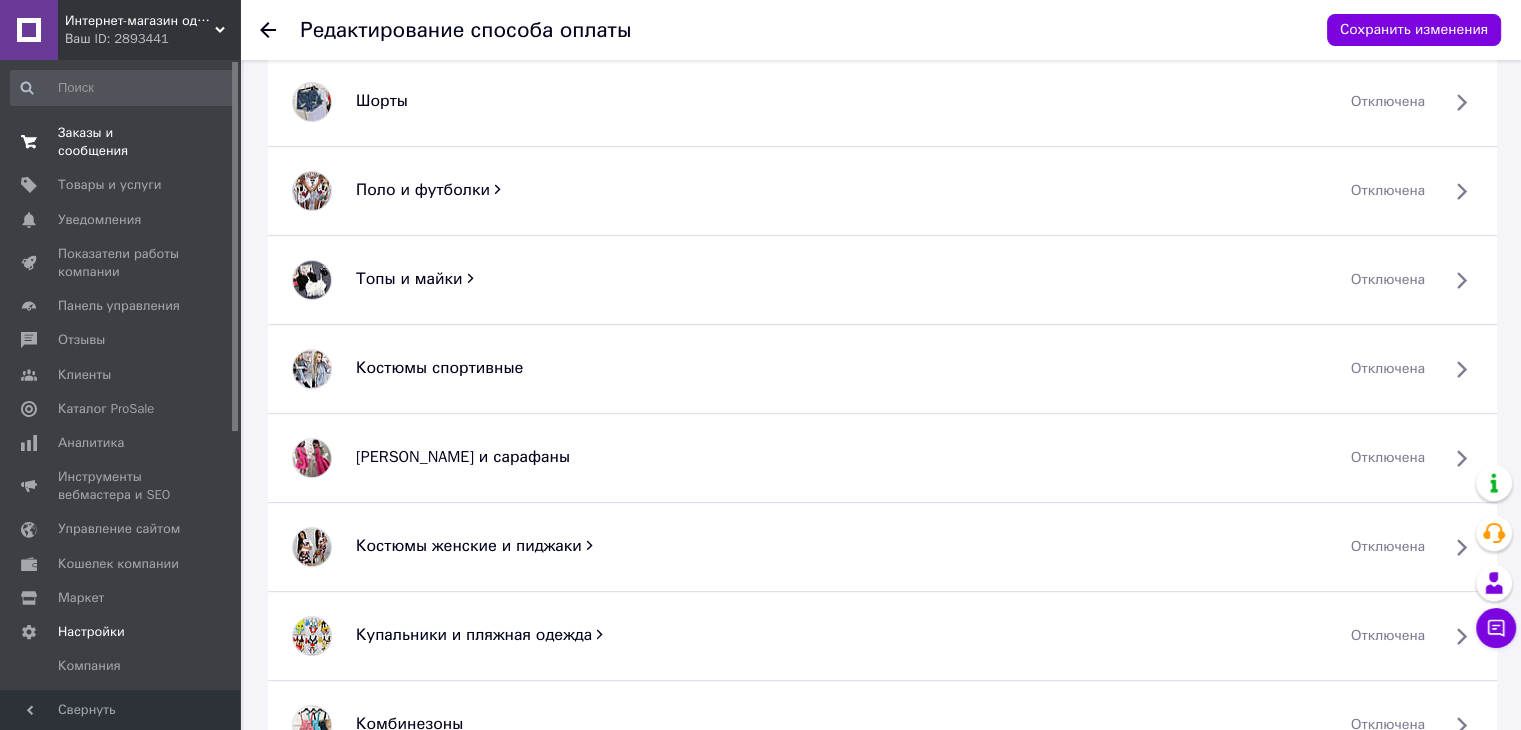 click on "Заказы и сообщения" at bounding box center (121, 142) 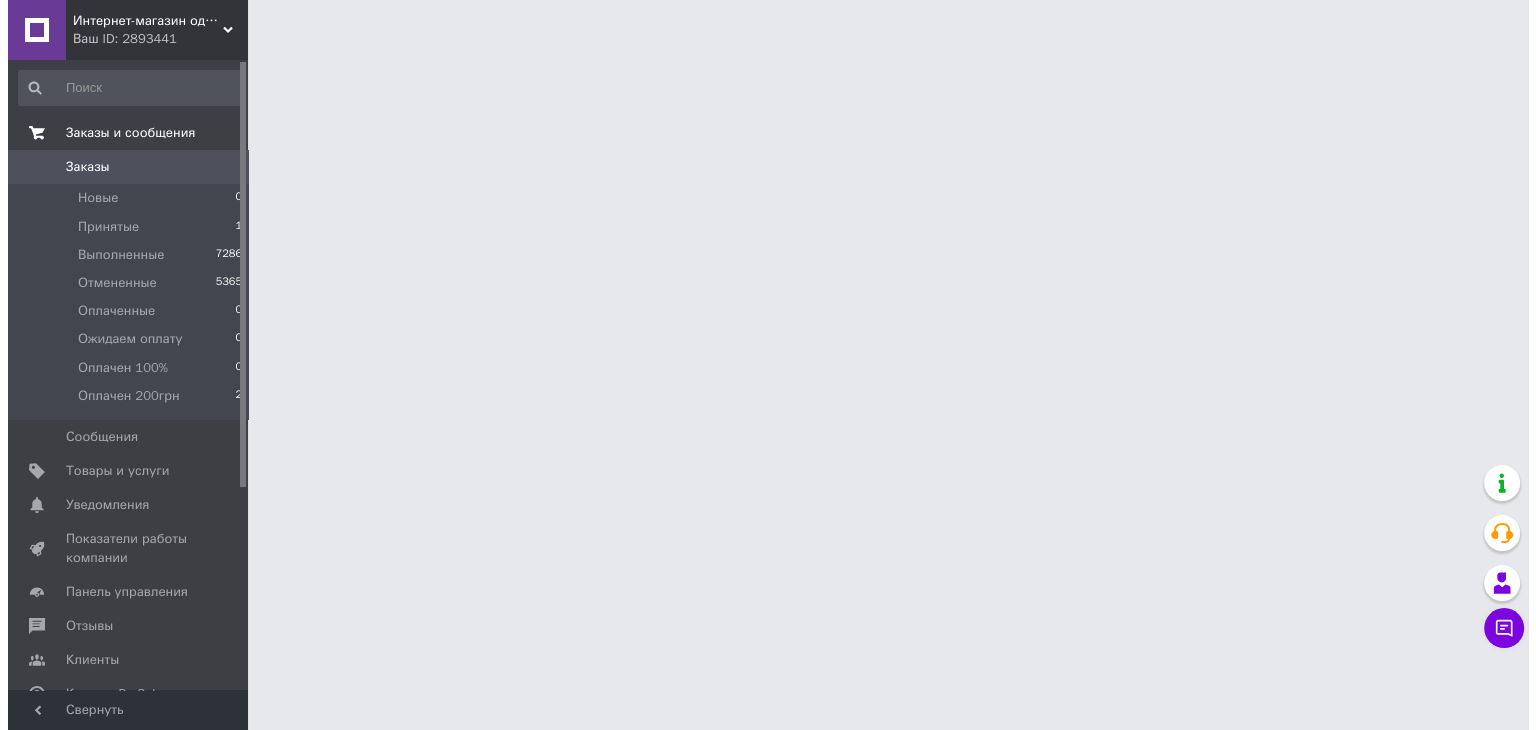 scroll, scrollTop: 0, scrollLeft: 0, axis: both 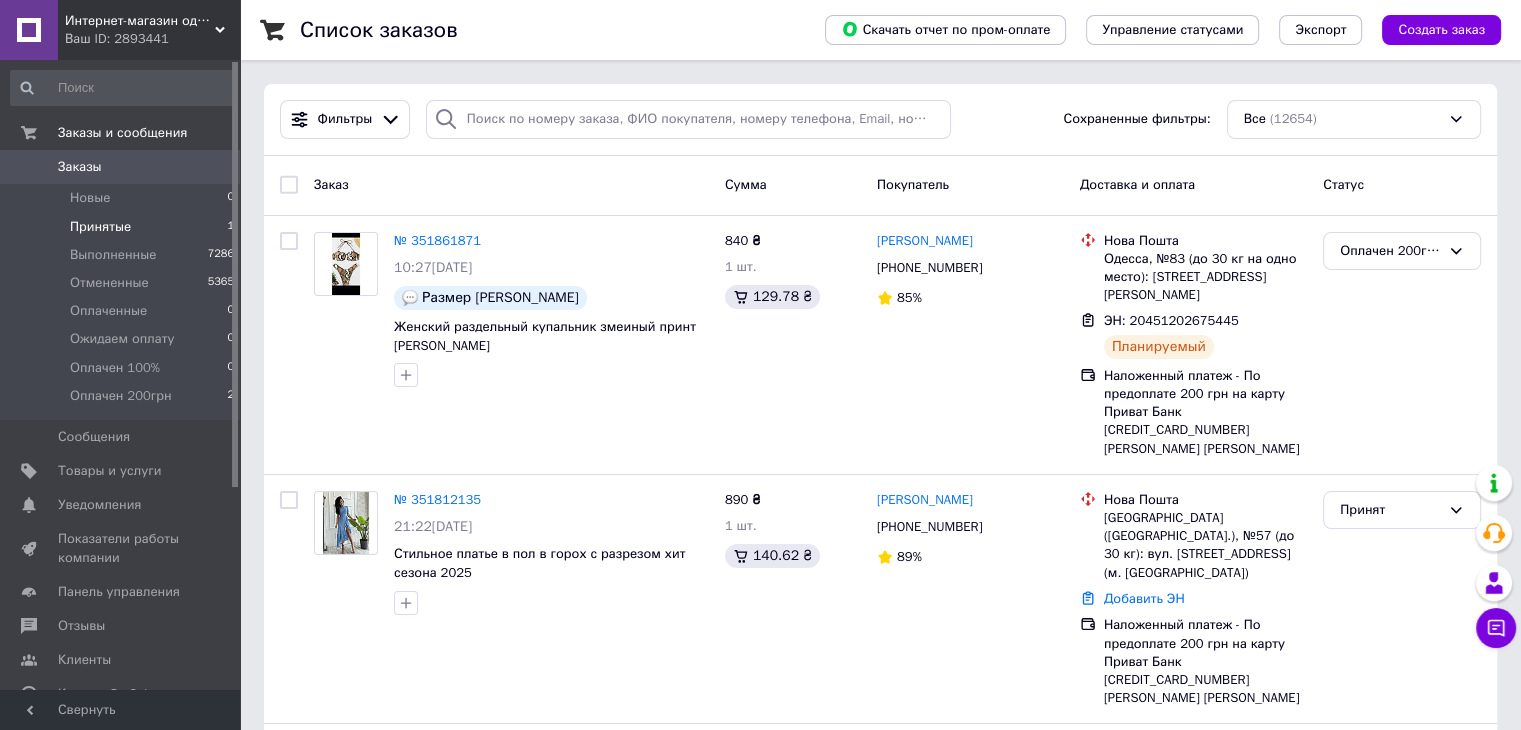click on "Принятые 1" at bounding box center [123, 227] 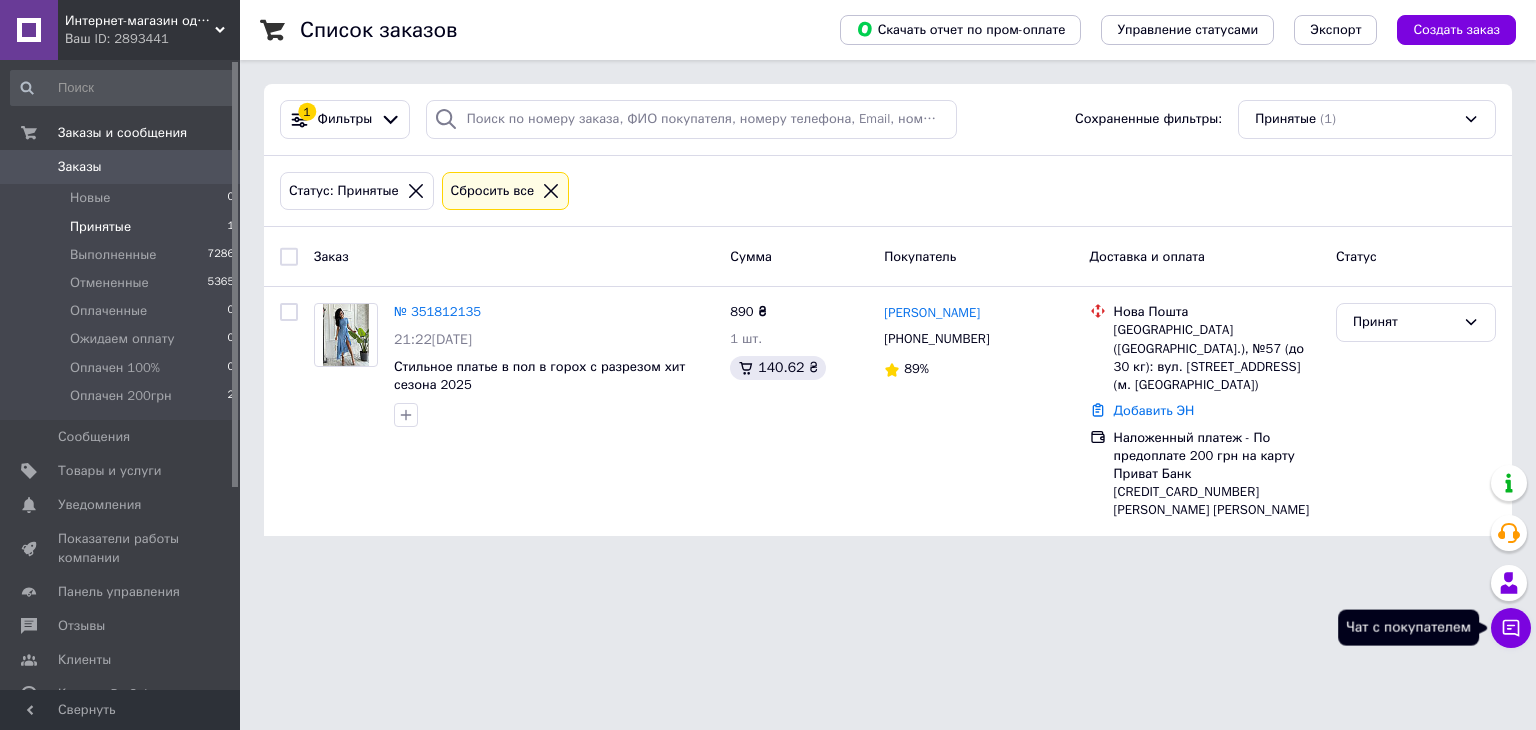 click on "Чат с покупателем" at bounding box center (1511, 628) 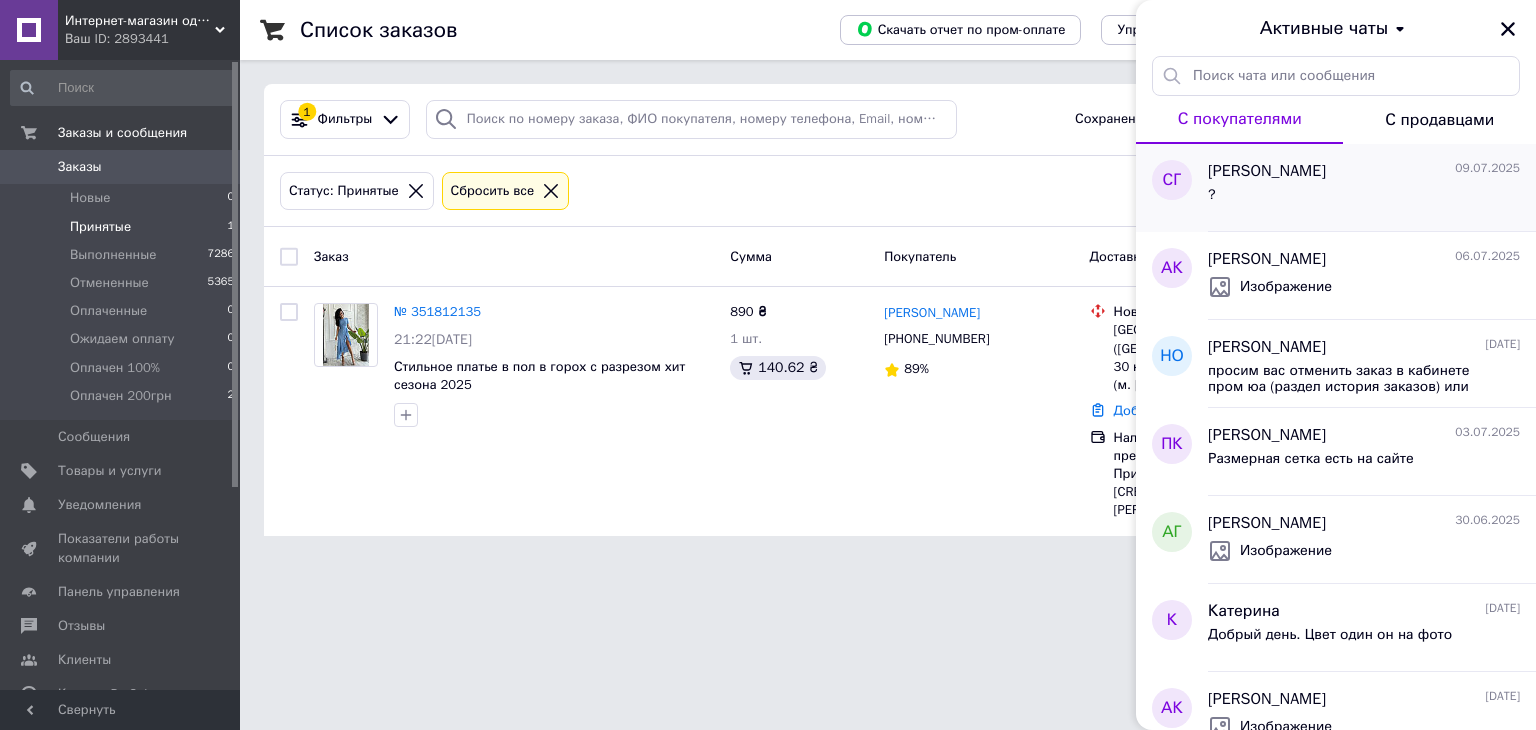 click on "?" at bounding box center (1364, 199) 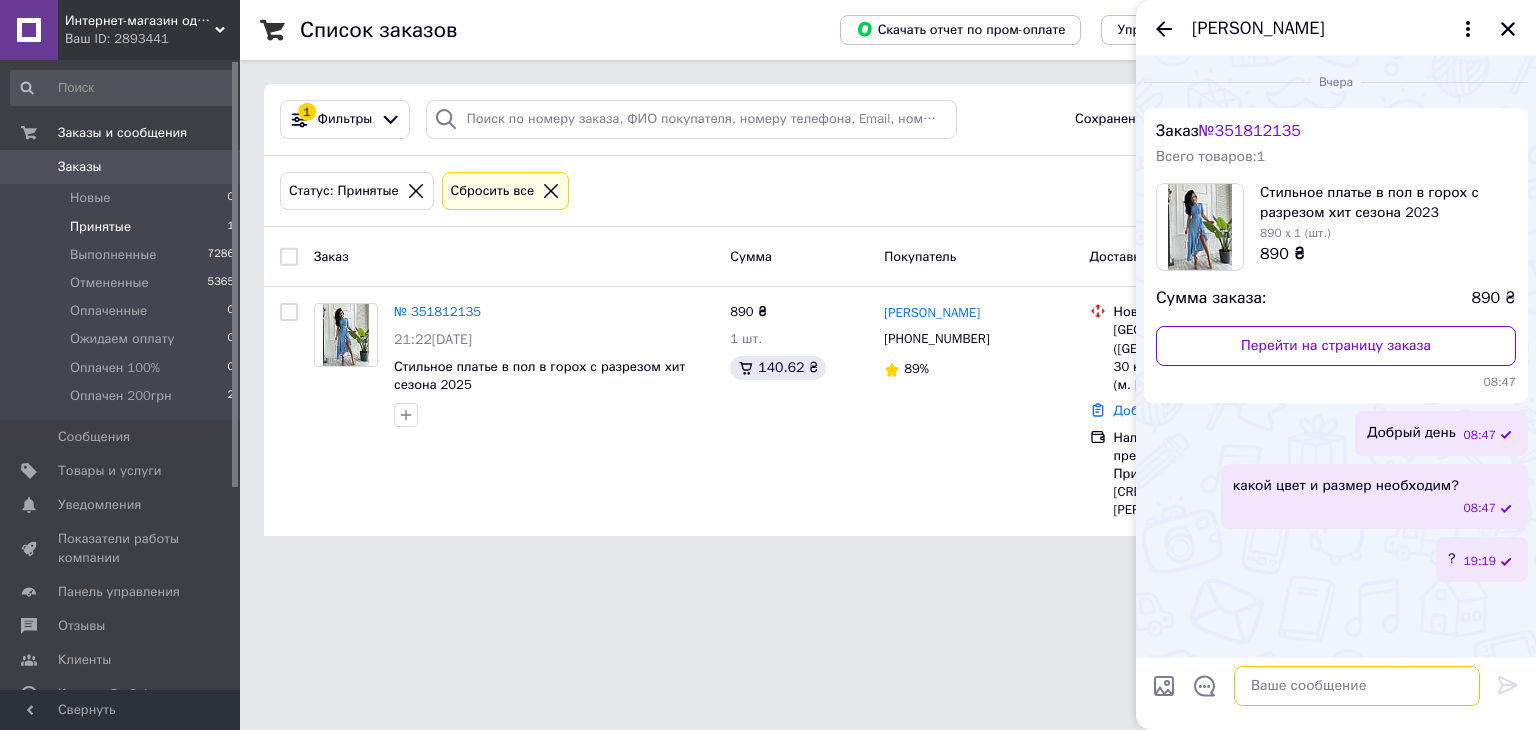 click at bounding box center [1357, 686] 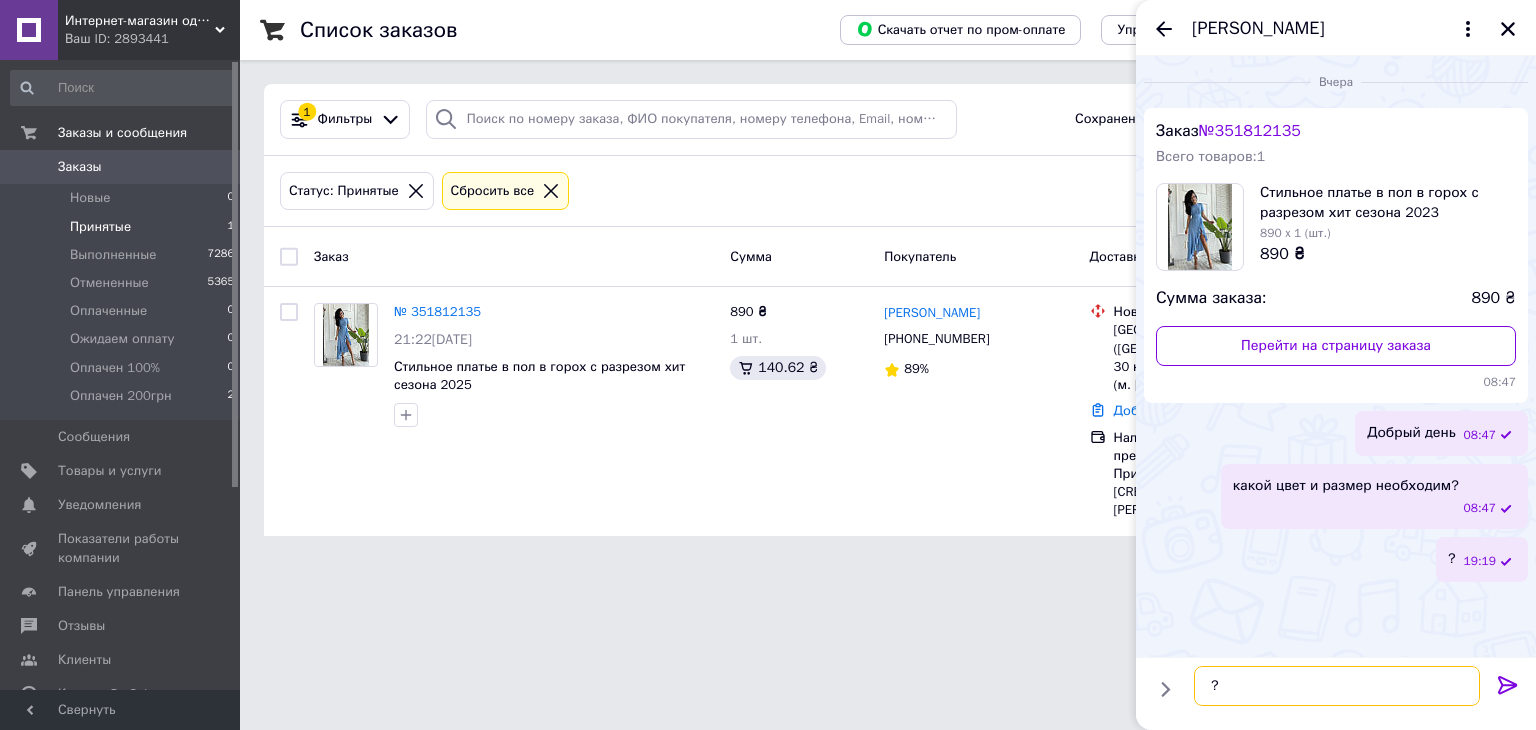 type 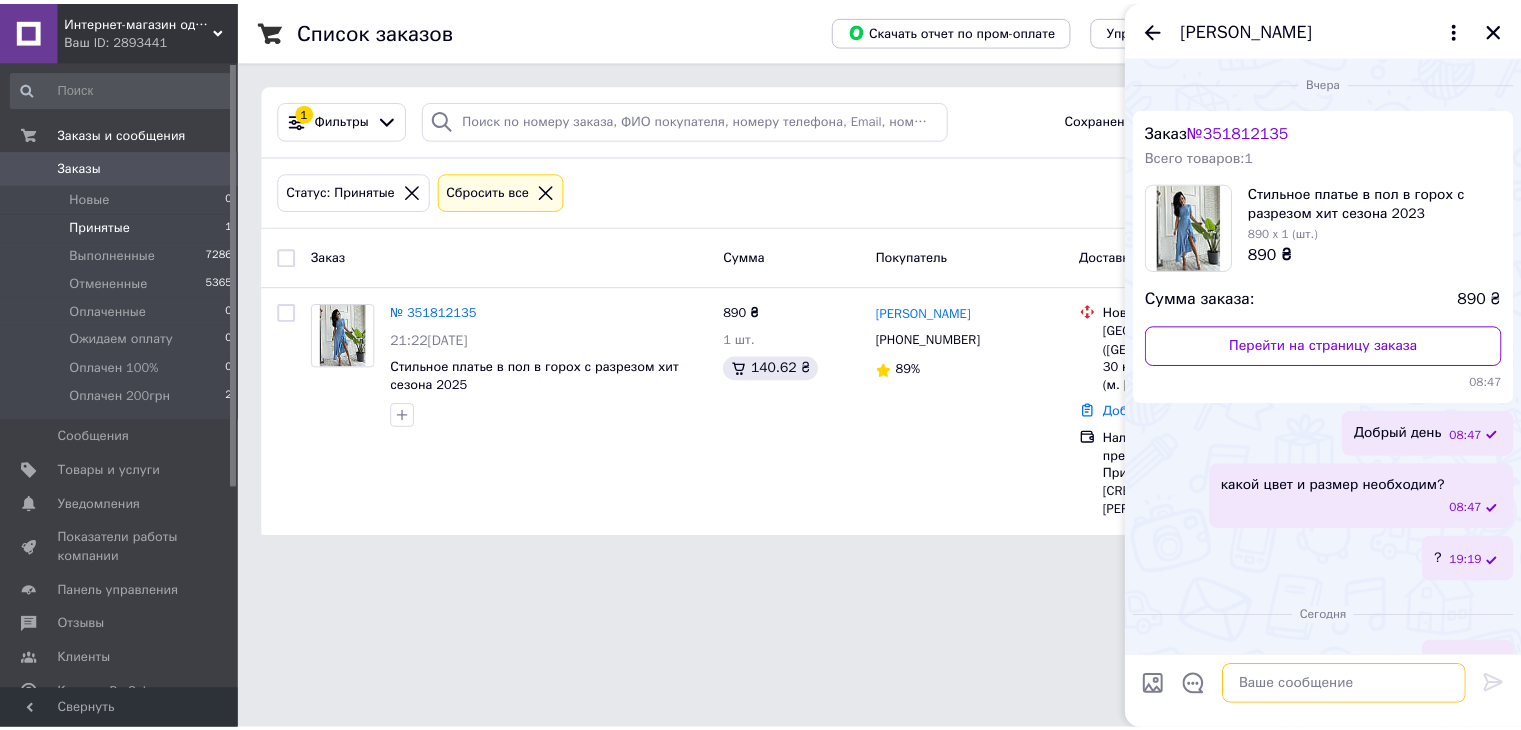 scroll, scrollTop: 19, scrollLeft: 0, axis: vertical 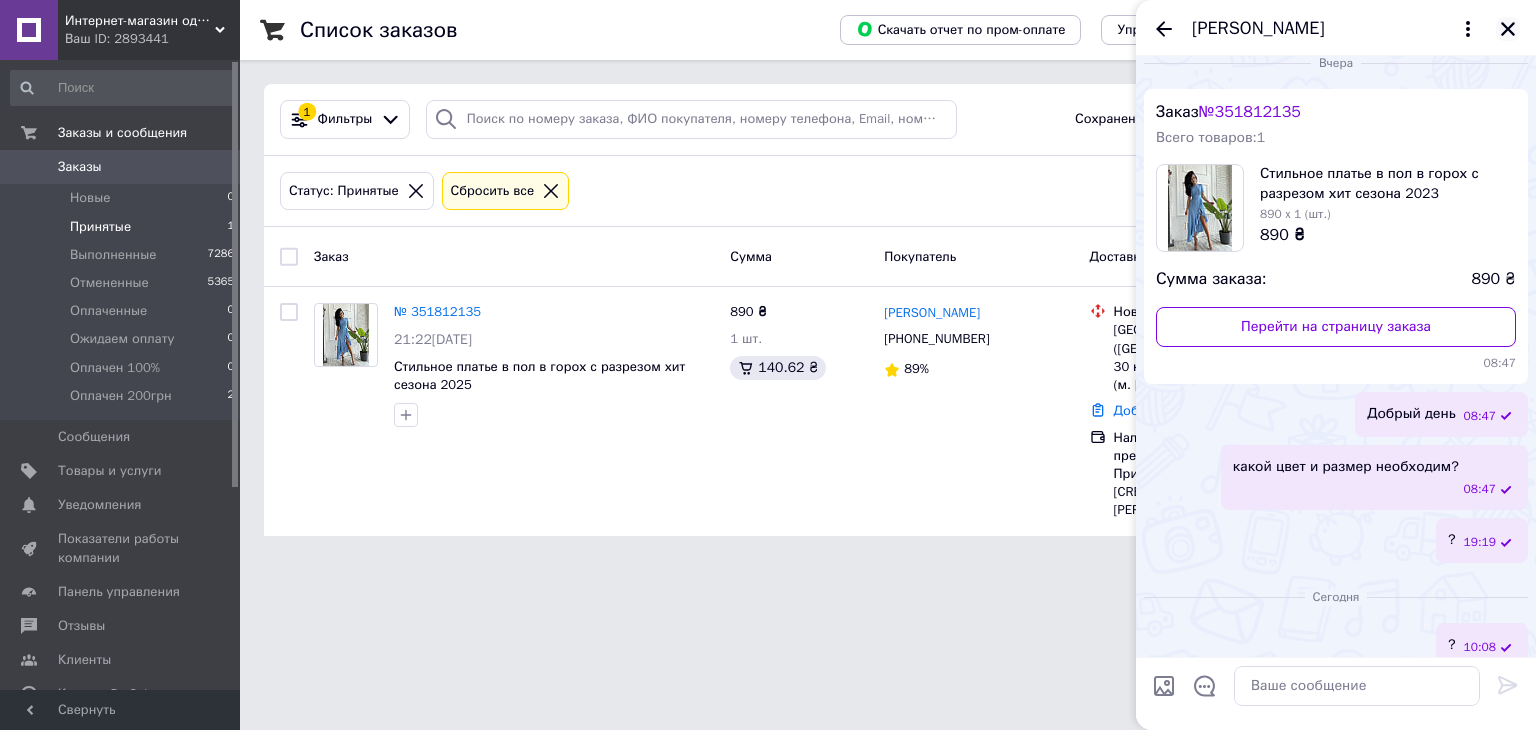 click 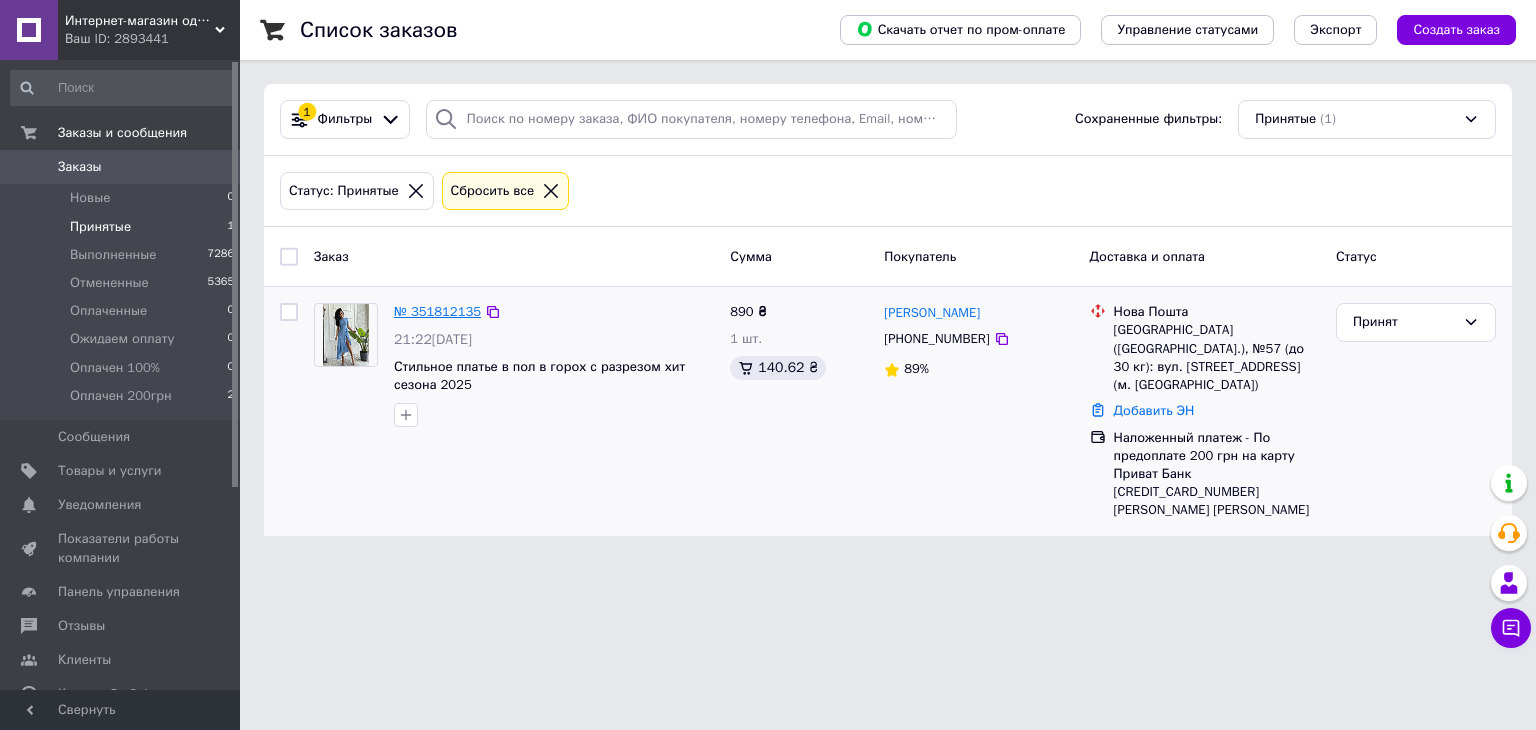 click on "№ 351812135" at bounding box center (437, 311) 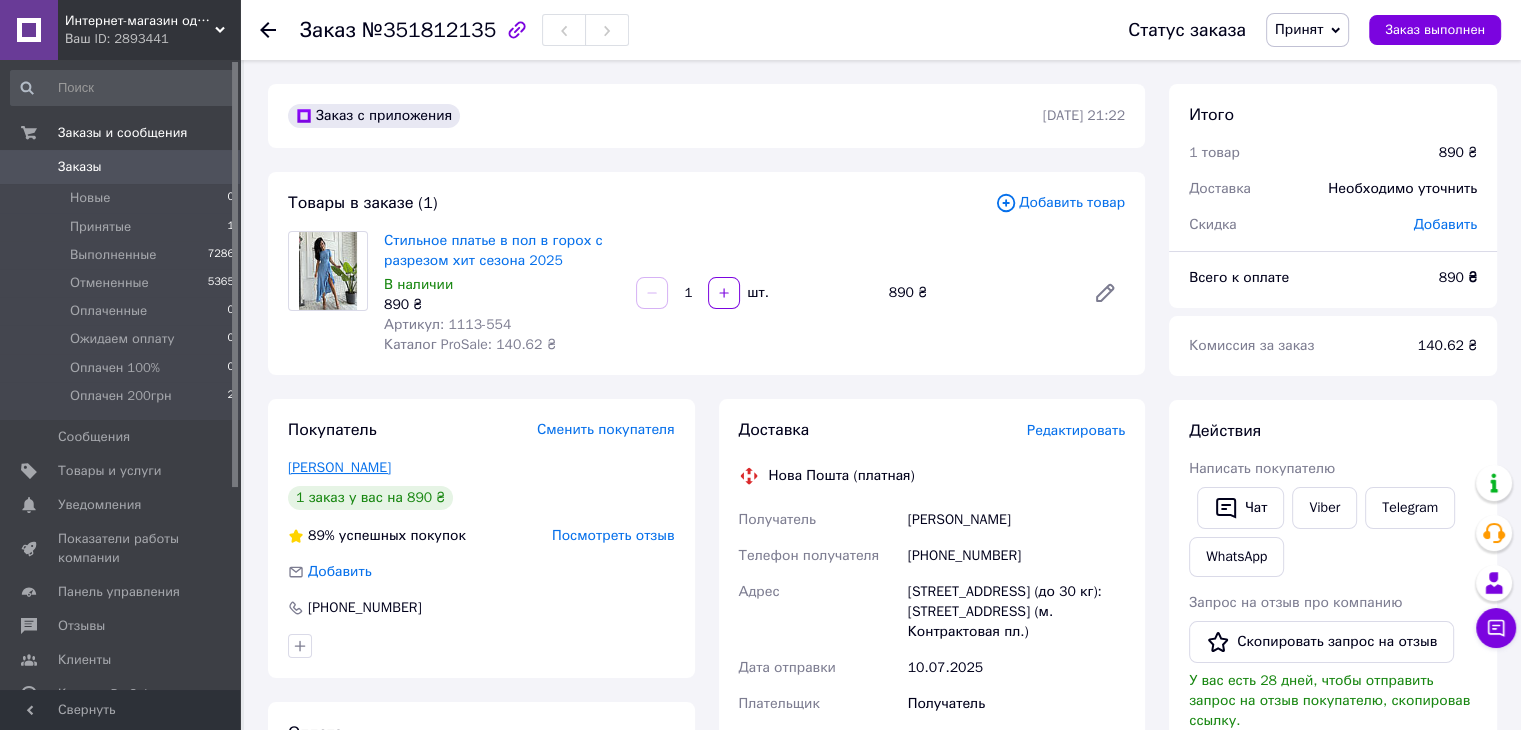 click on "[PERSON_NAME]" at bounding box center [339, 467] 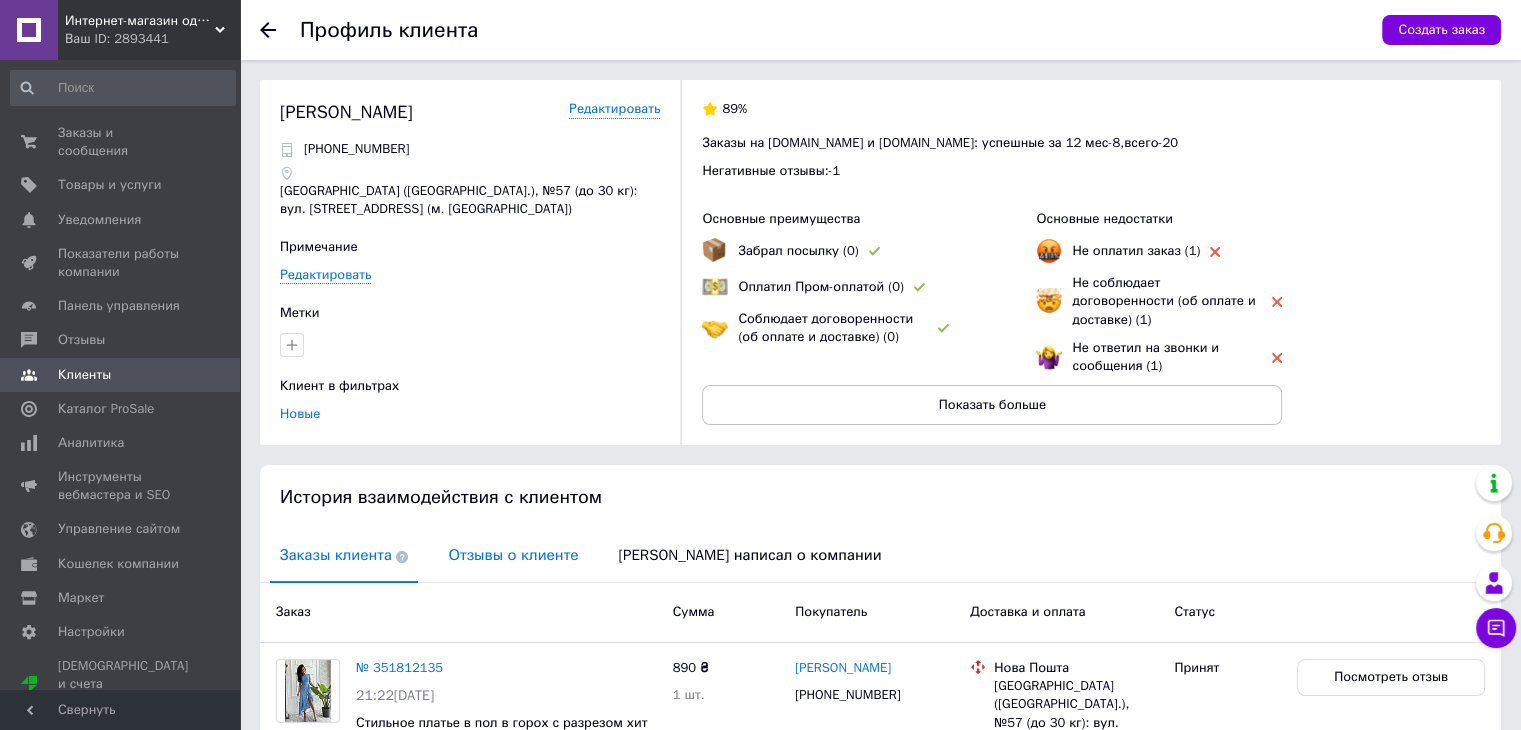 click on "Отзывы о клиенте" at bounding box center (513, 555) 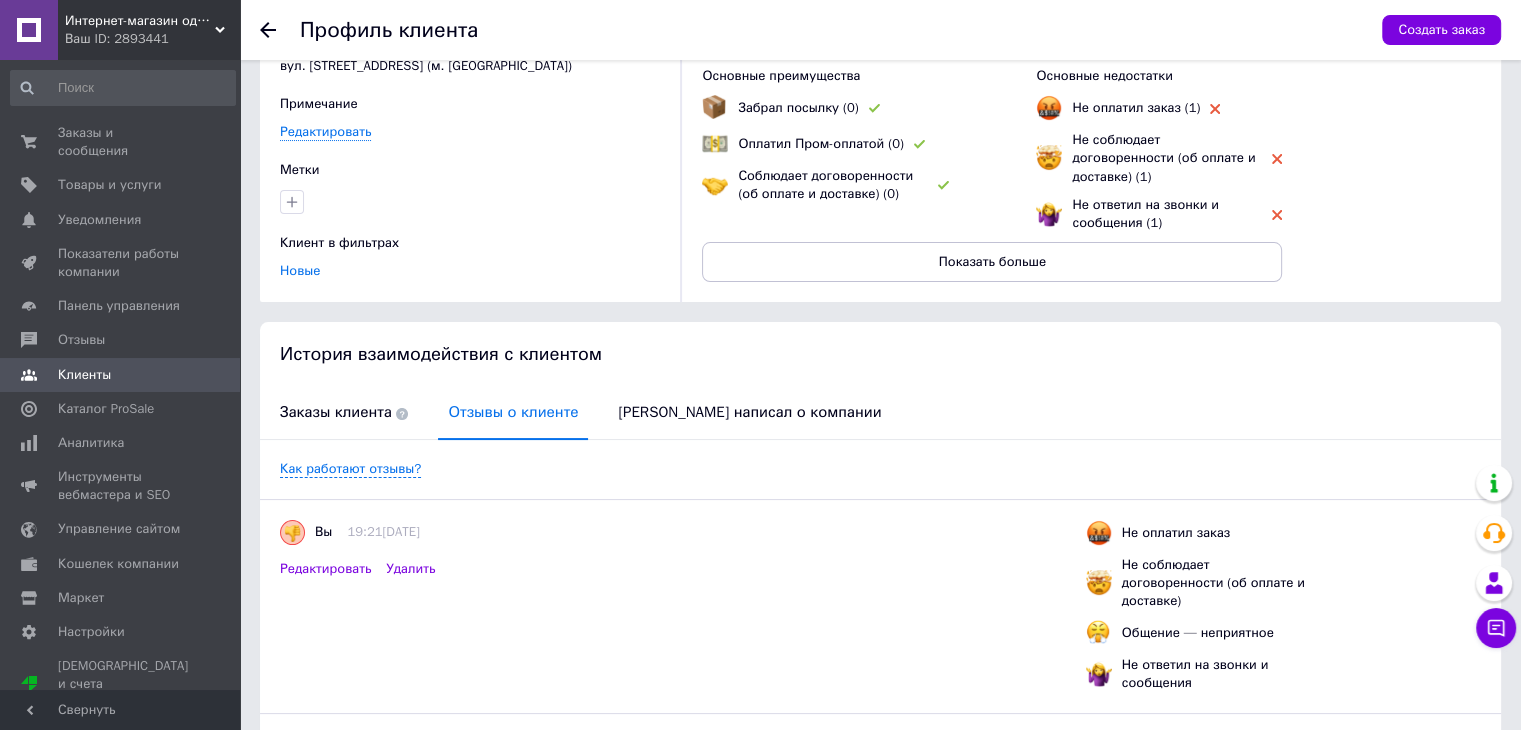 scroll, scrollTop: 265, scrollLeft: 0, axis: vertical 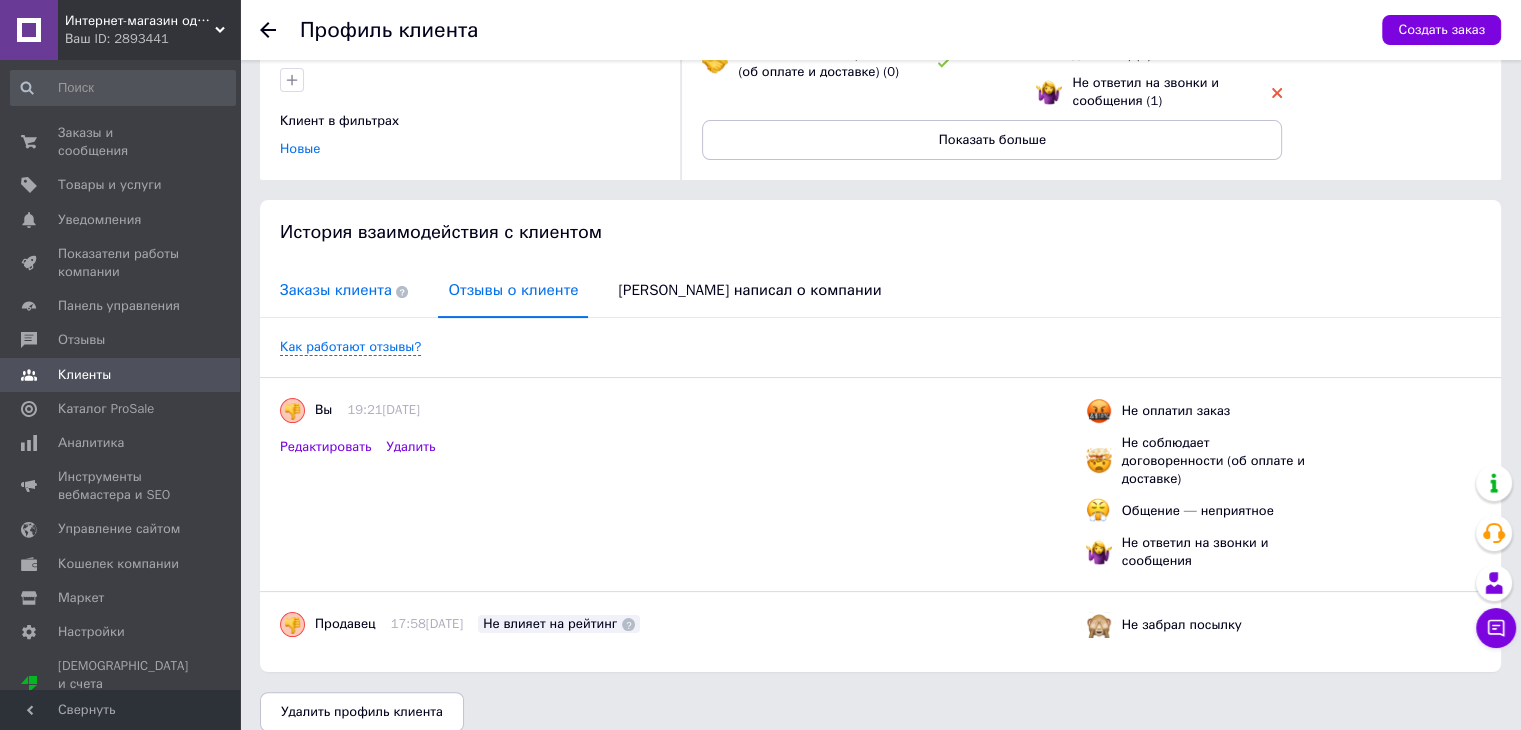 click on "Заказы клиента" at bounding box center [344, 290] 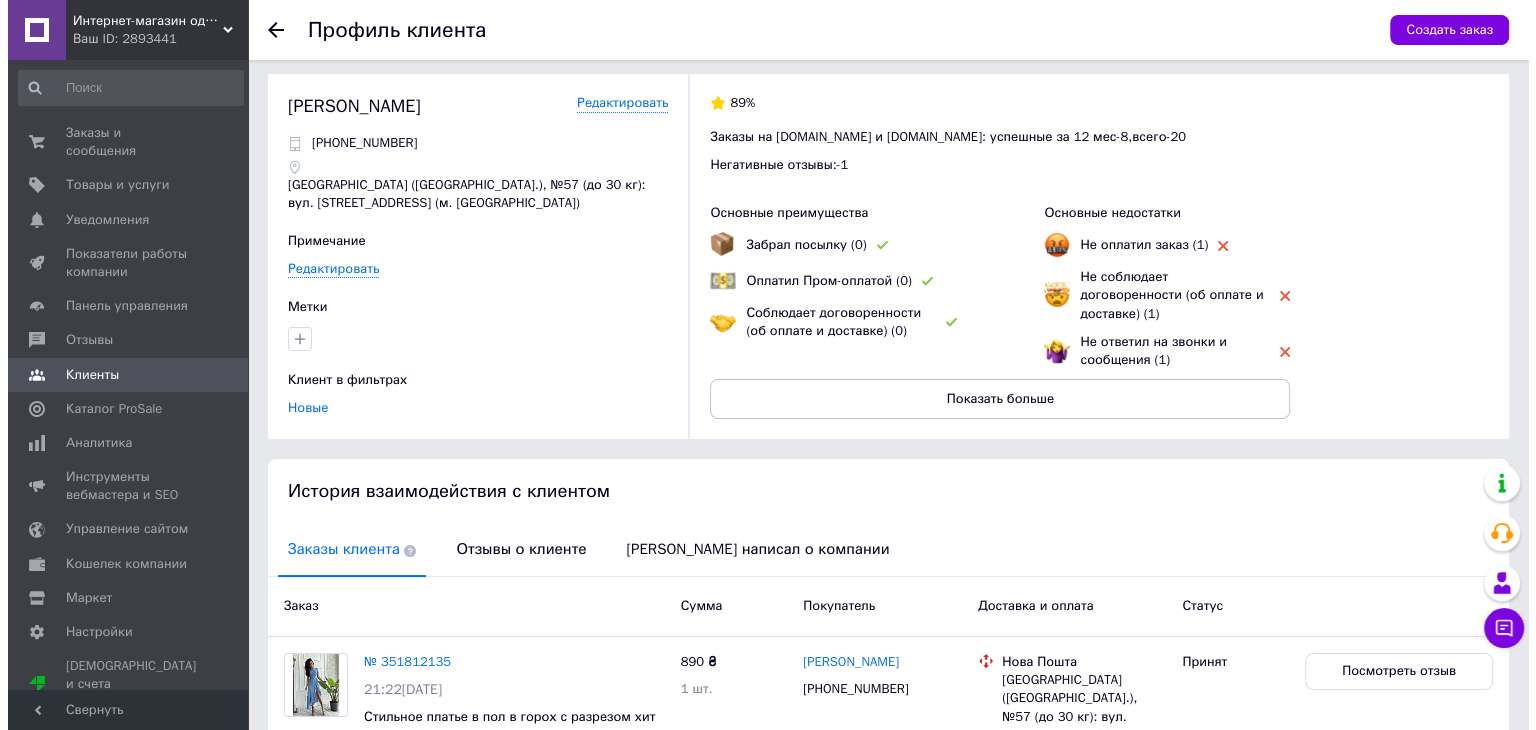 scroll, scrollTop: 0, scrollLeft: 0, axis: both 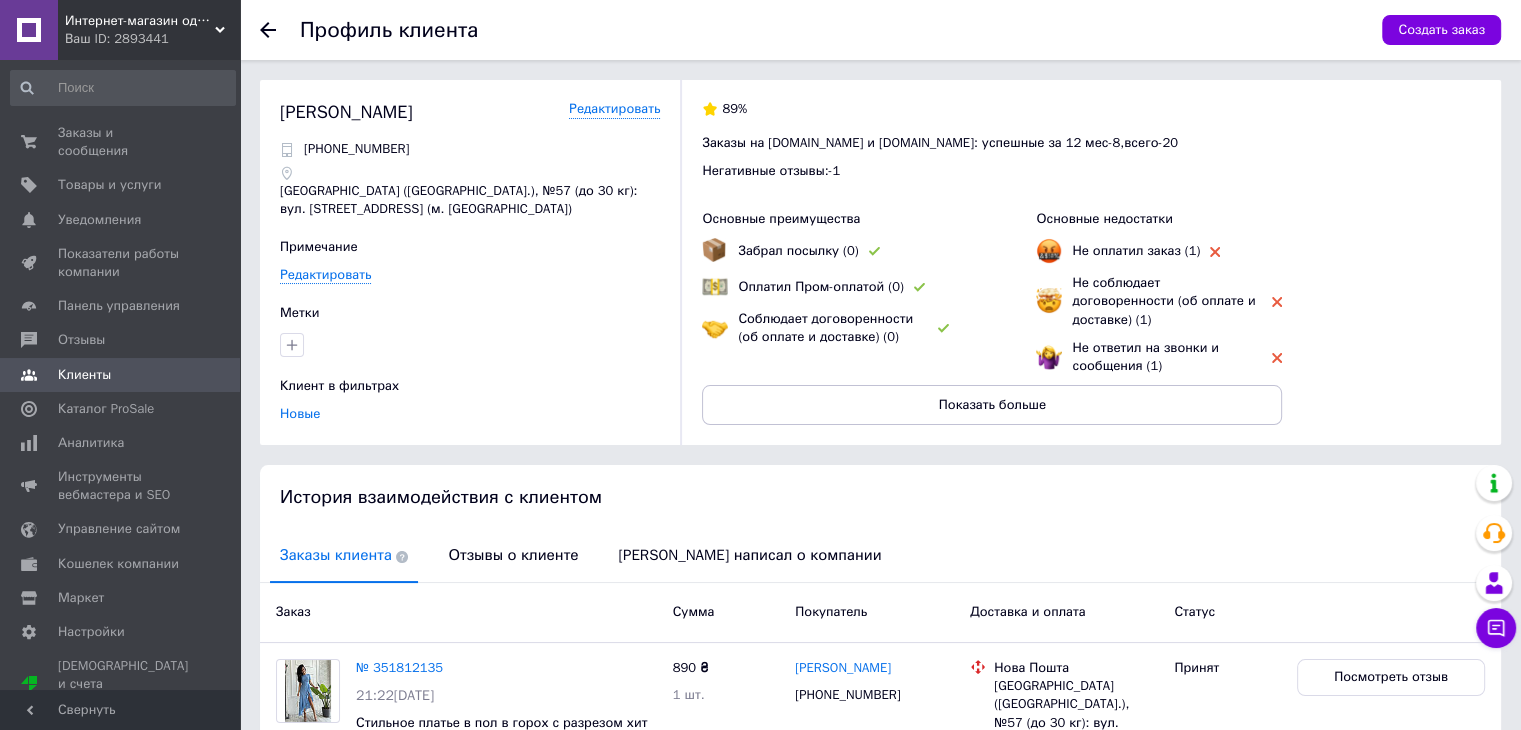click 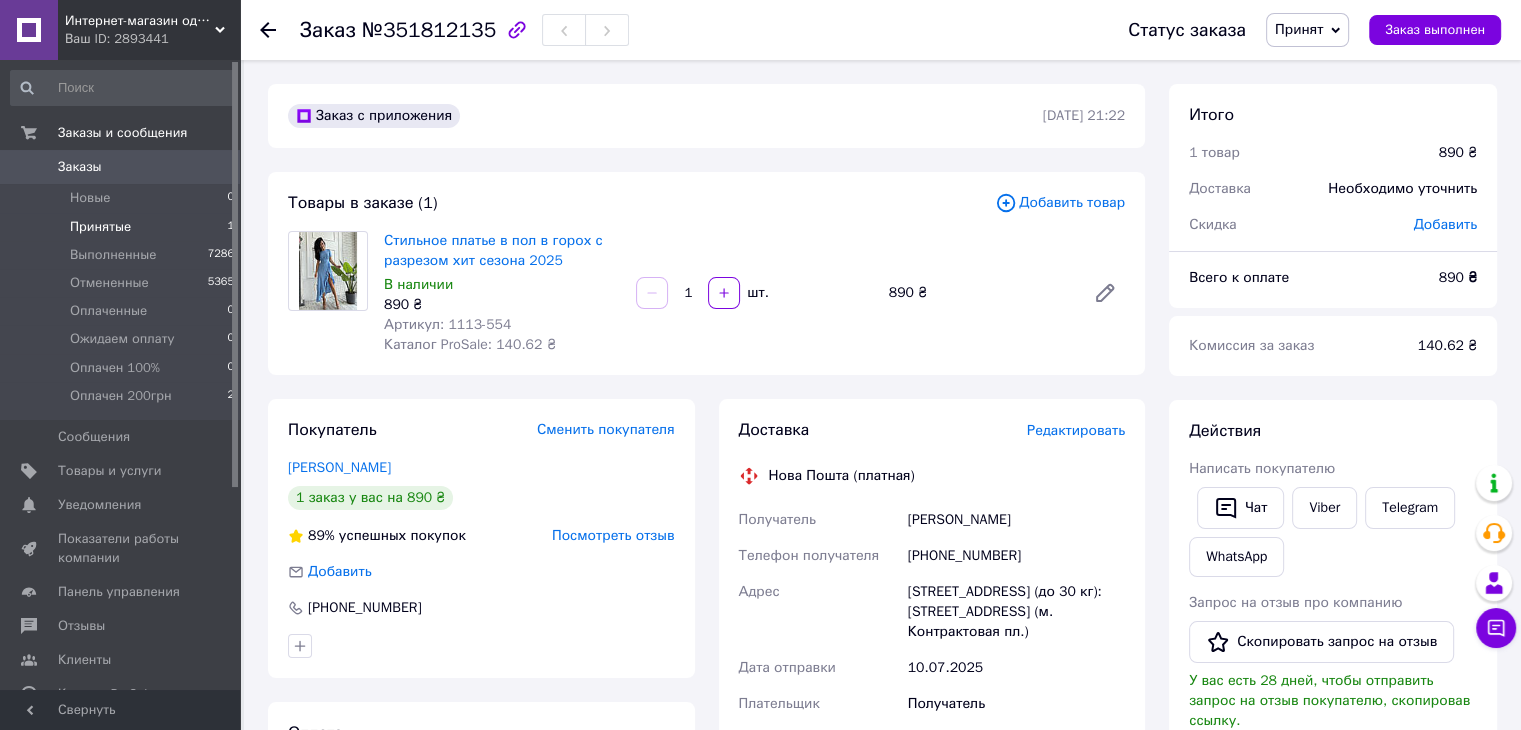 click on "Принятые" at bounding box center [100, 227] 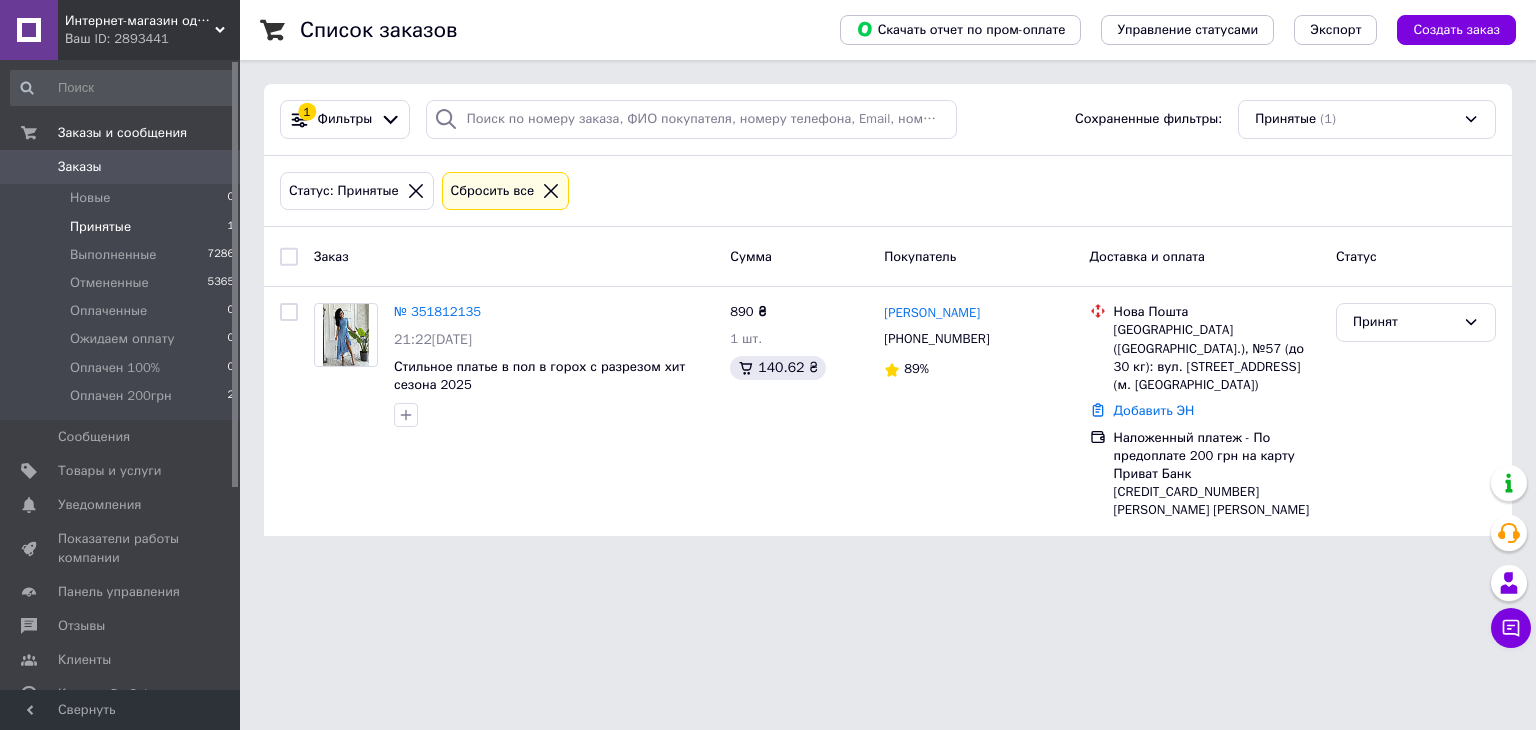 click on "Интернет-магазин одежды "Dress4u" Ваш ID: 2893441 Сайт Интернет-магазин одежды "Dress4u" Кабинет покупателя Проверить состояние системы Страница на портале Справка Выйти Заказы и сообщения Заказы 0 Новые 0 Принятые 1 Выполненные 7286 Отмененные 5365 Оплаченные 0 Ожидаем оплату 0 Оплачен 100% 0 Оплачен 200грн 2 Сообщения 0 Товары и услуги Уведомления 0 0 Показатели работы компании Панель управления Отзывы Клиенты Каталог ProSale Аналитика Инструменты вебмастера и SEO Управление сайтом Кошелек компании Маркет Настройки Prom топ   1 (1)" at bounding box center (768, 280) 